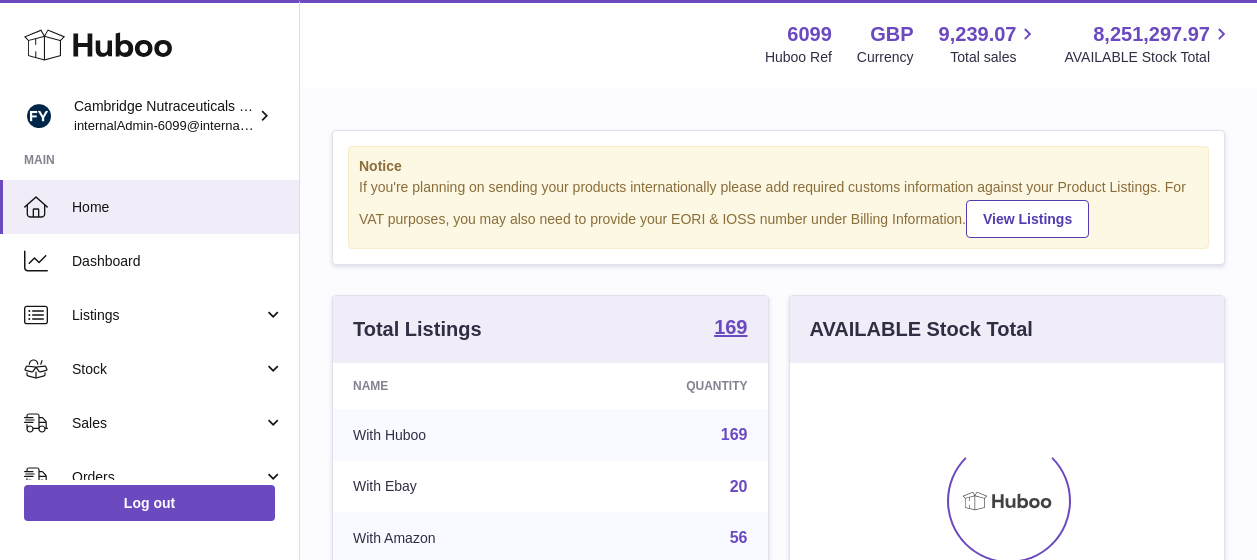 scroll, scrollTop: 0, scrollLeft: 0, axis: both 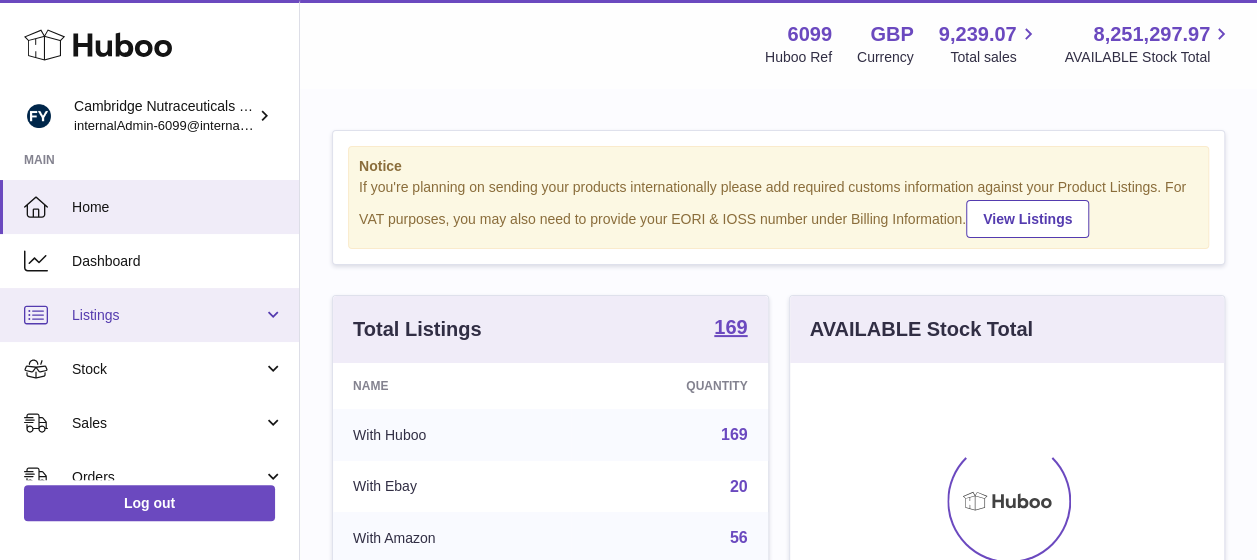 click on "Listings" at bounding box center (167, 315) 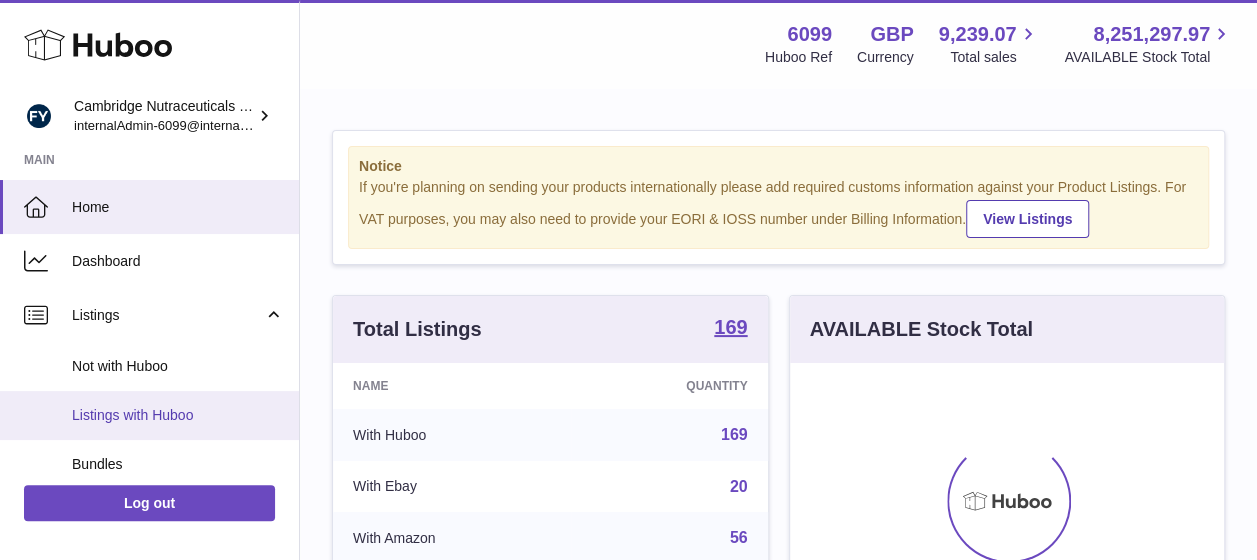 click on "Listings with Huboo" at bounding box center [178, 415] 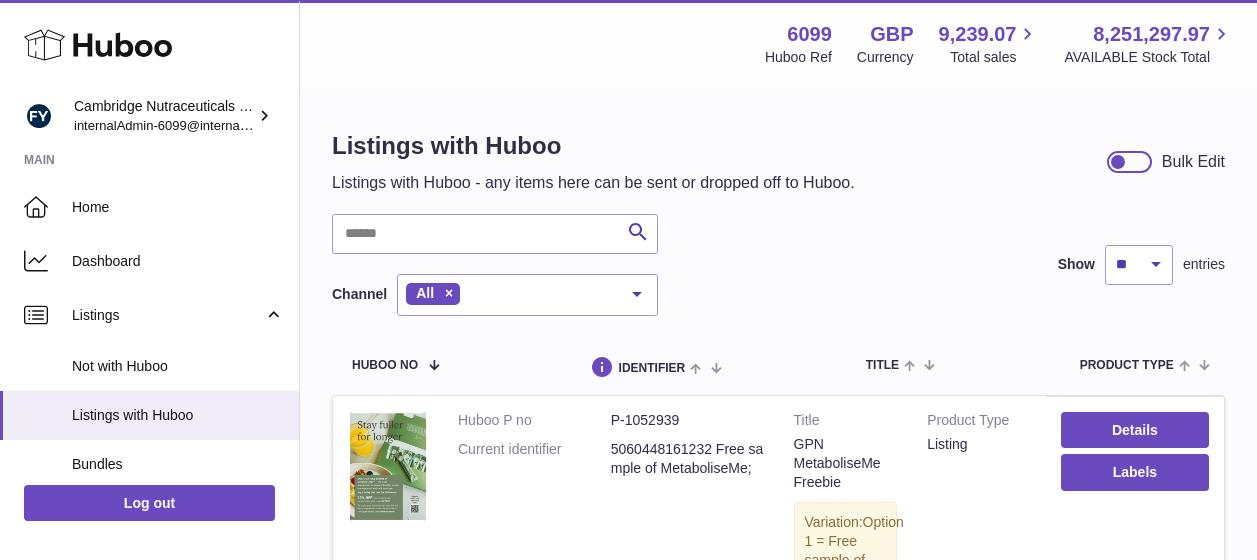 scroll, scrollTop: 0, scrollLeft: 0, axis: both 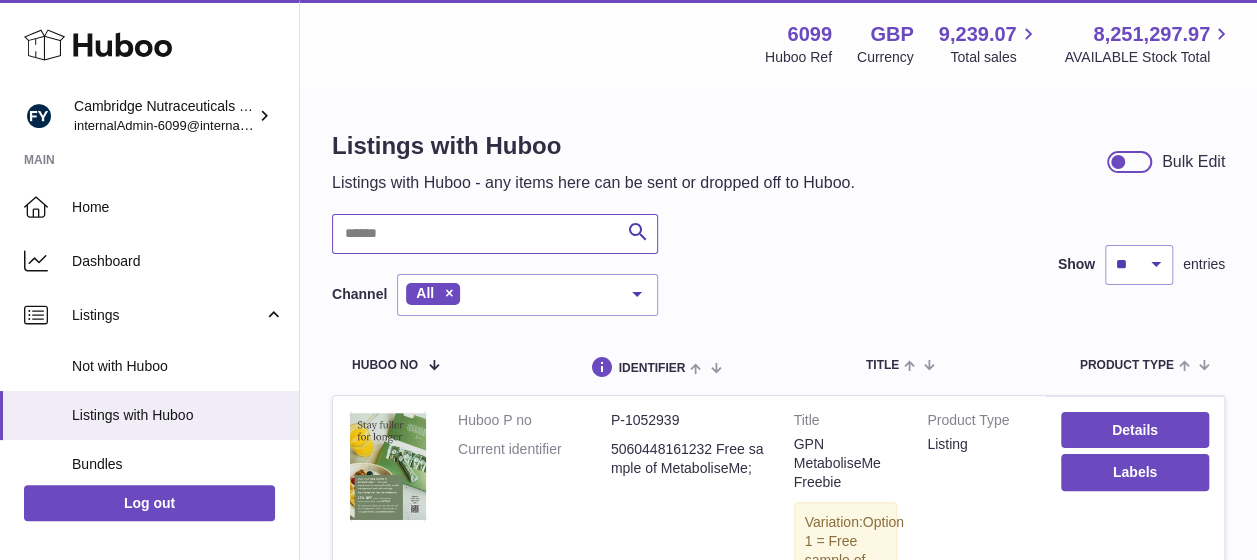 click at bounding box center [495, 234] 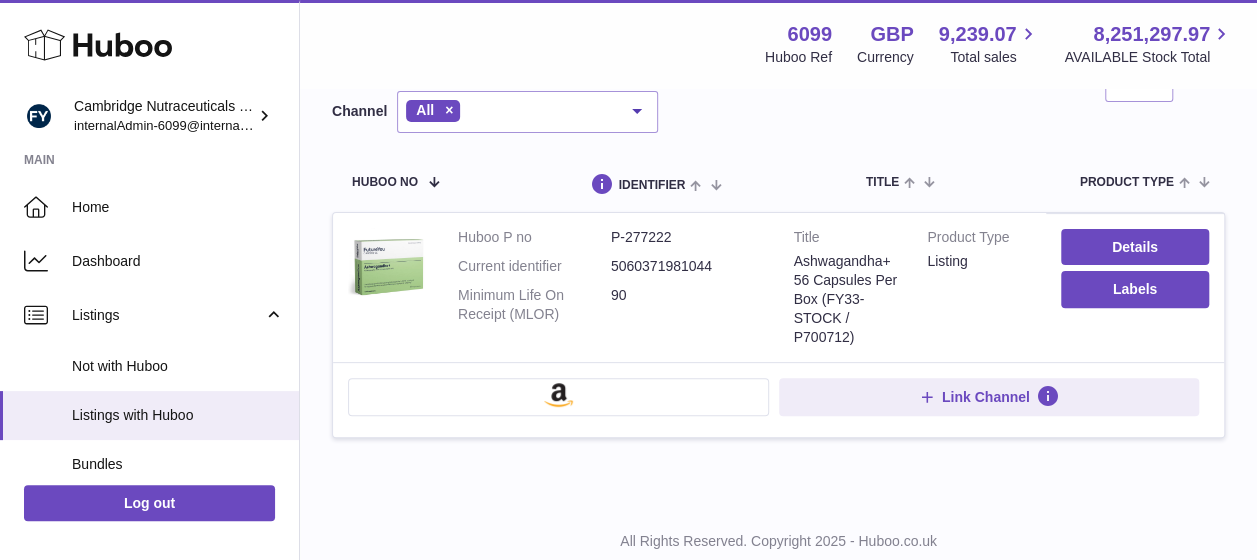 scroll, scrollTop: 190, scrollLeft: 0, axis: vertical 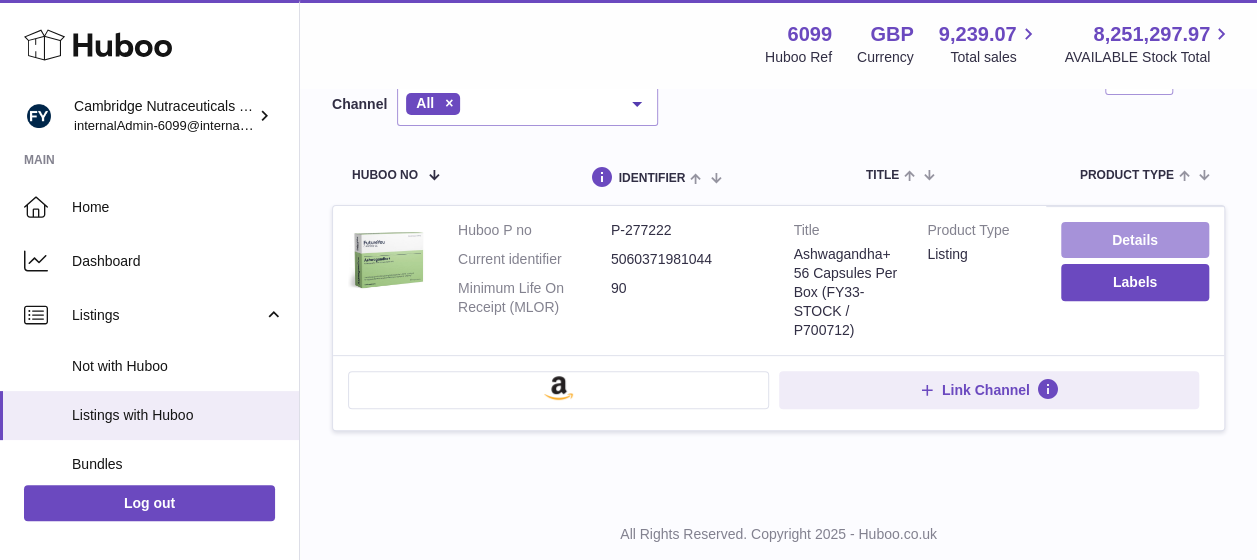 type on "******" 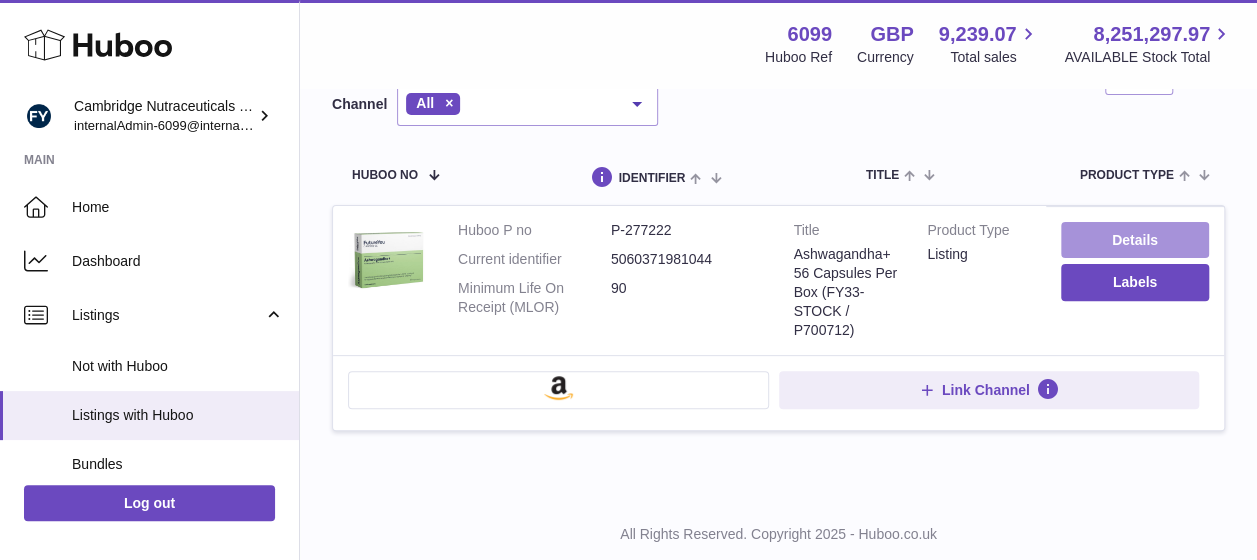 click on "Details" at bounding box center [1135, 240] 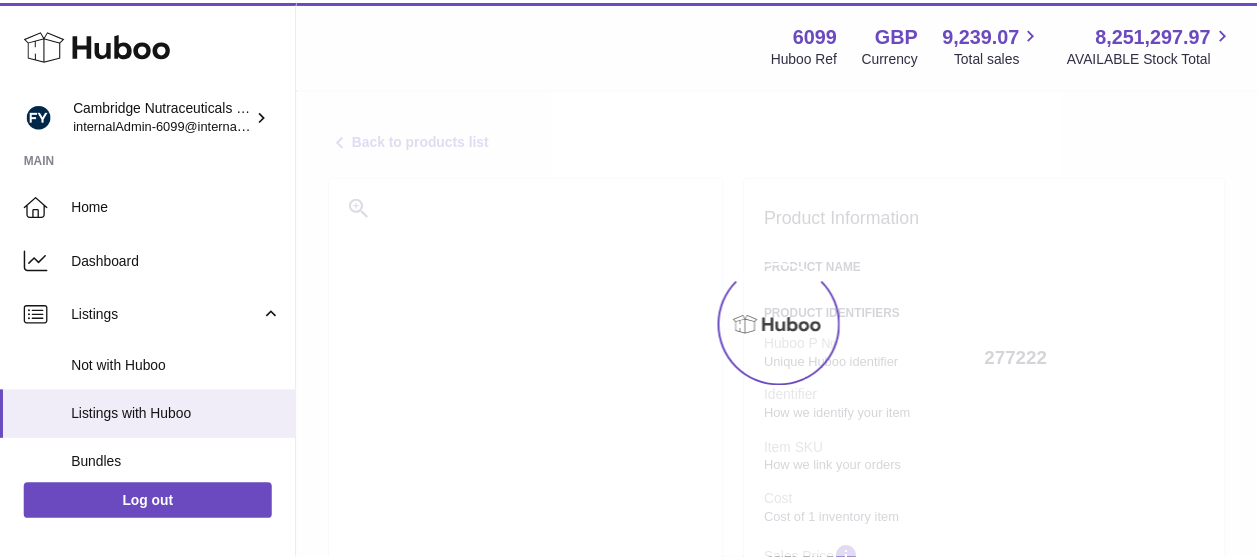 scroll, scrollTop: 0, scrollLeft: 0, axis: both 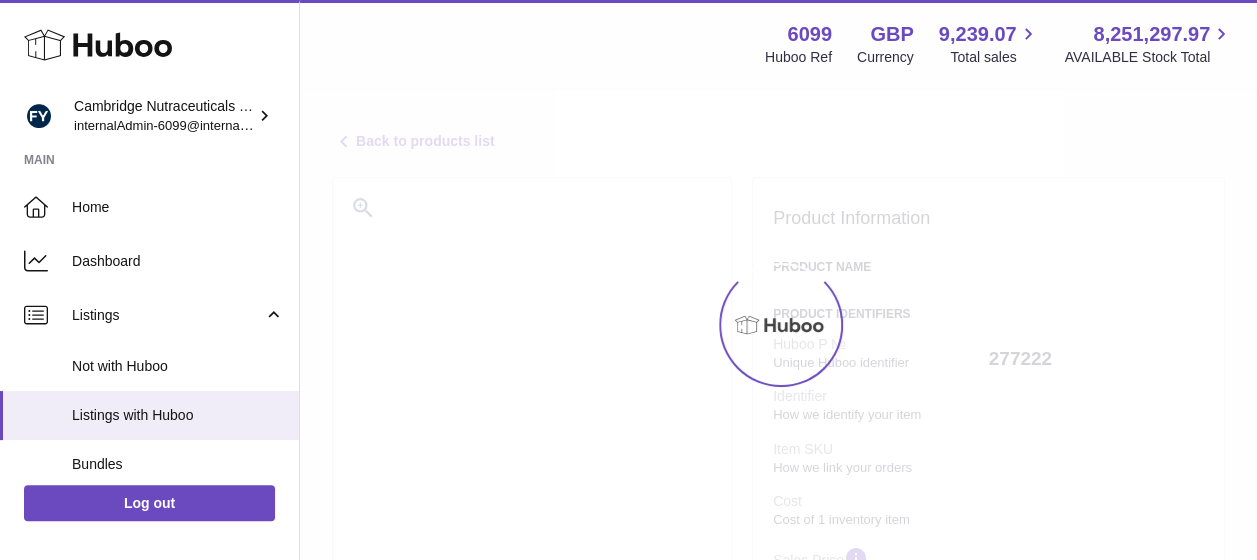 select on "***" 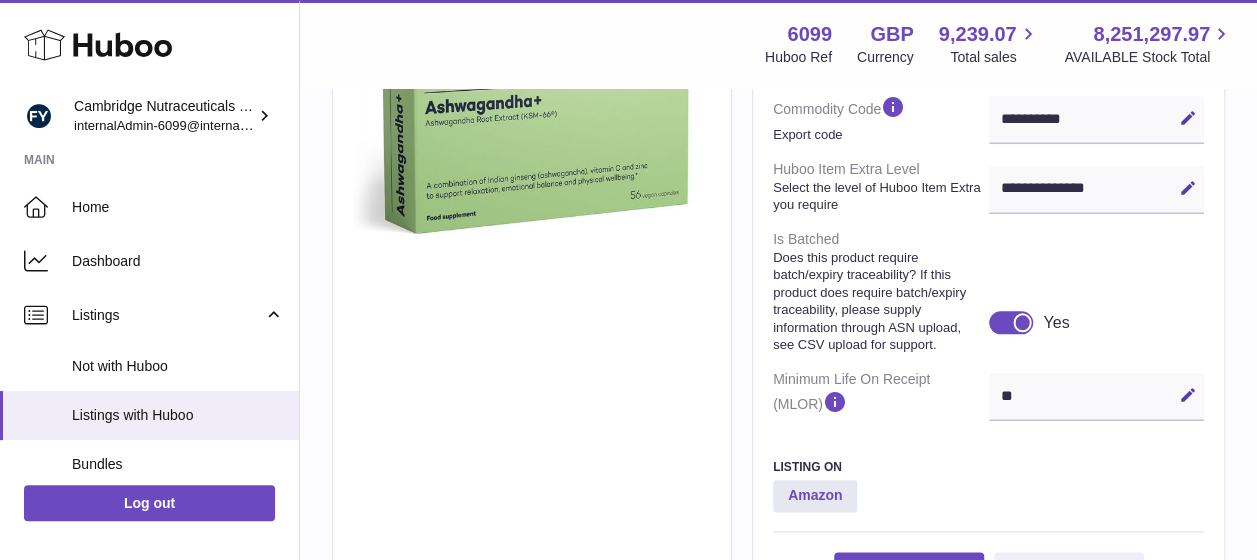 scroll, scrollTop: 918, scrollLeft: 0, axis: vertical 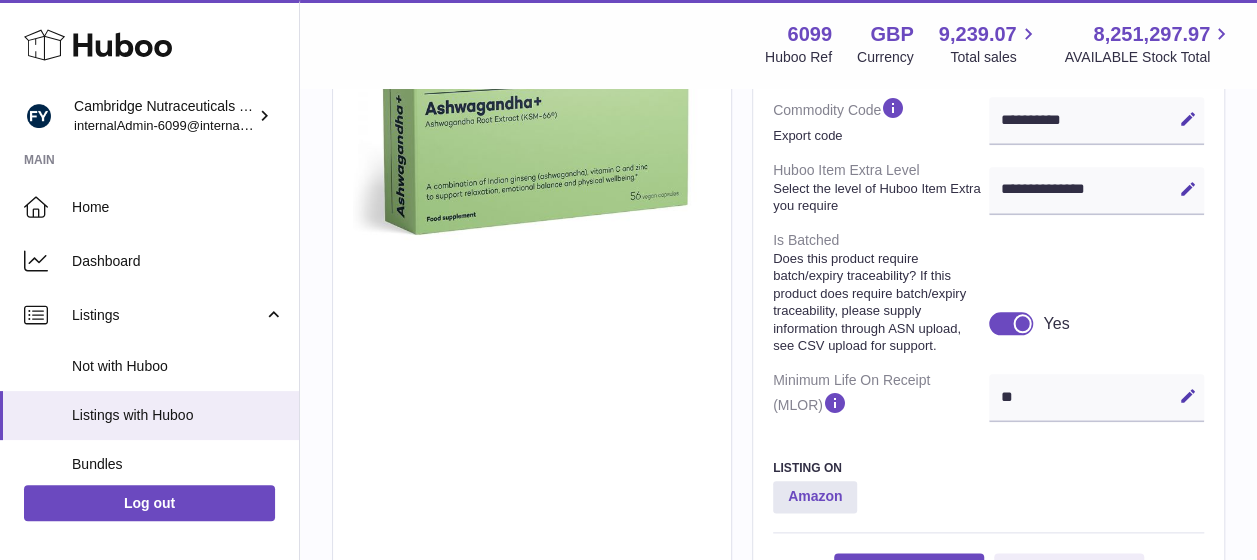click on "Does this product require batch/expiry traceability? If this product does require batch/expiry traceability, please supply information through ASN upload, see CSV upload for support." at bounding box center [878, 302] 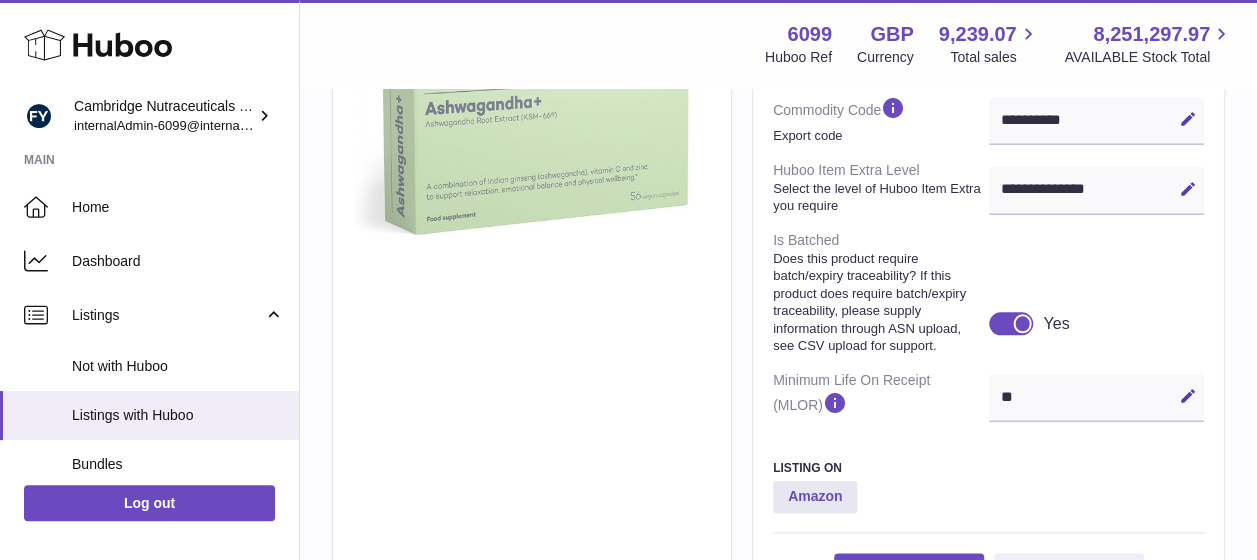 click at bounding box center (532, 113) 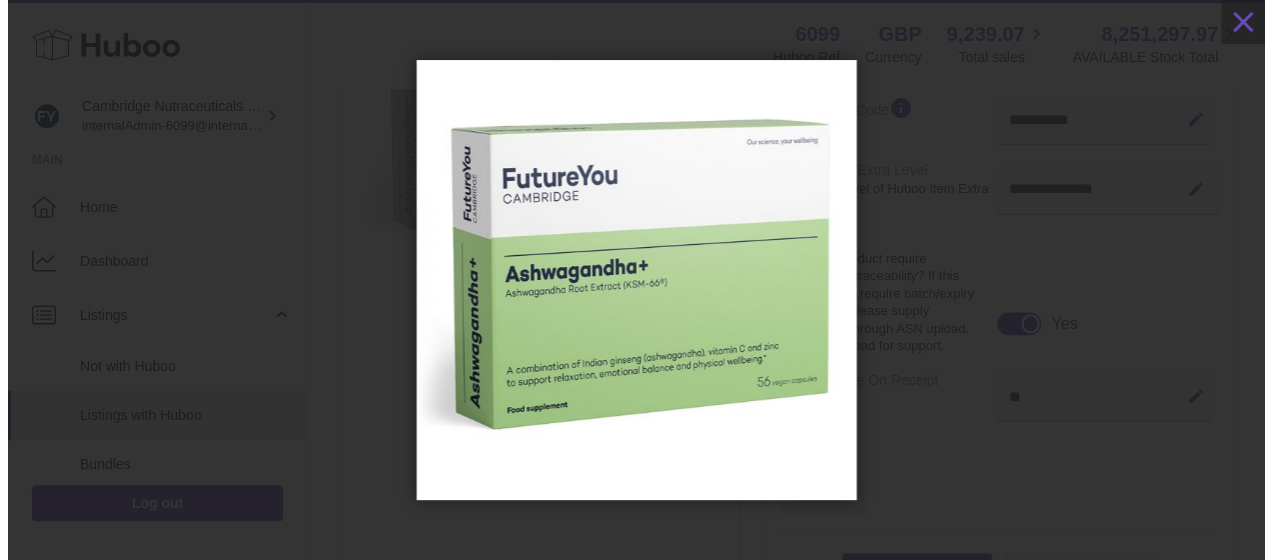 scroll, scrollTop: 908, scrollLeft: 0, axis: vertical 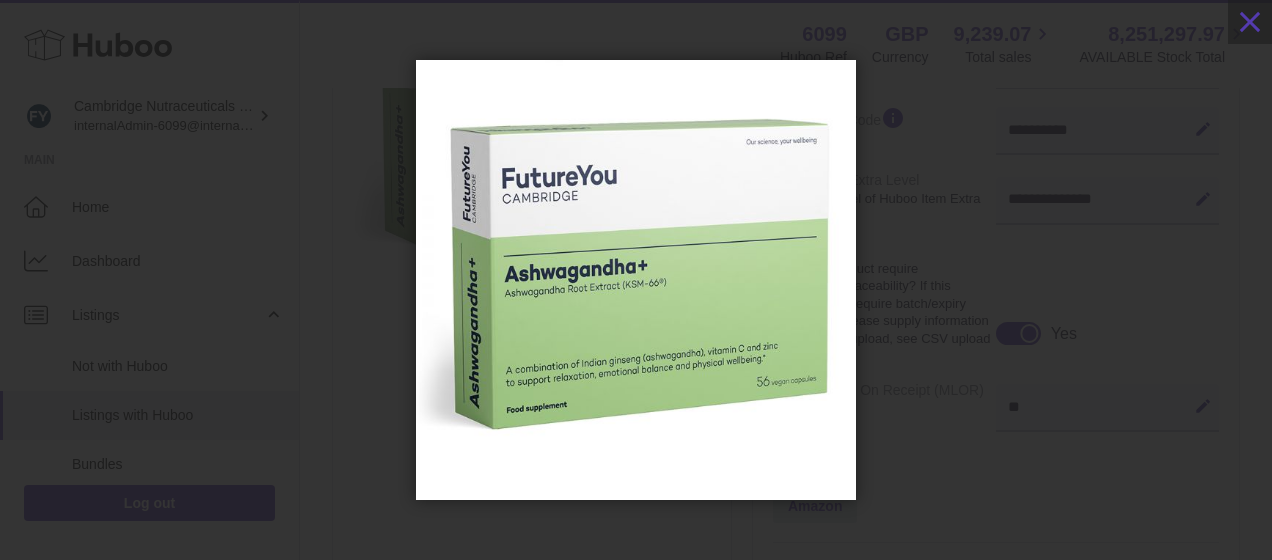 click 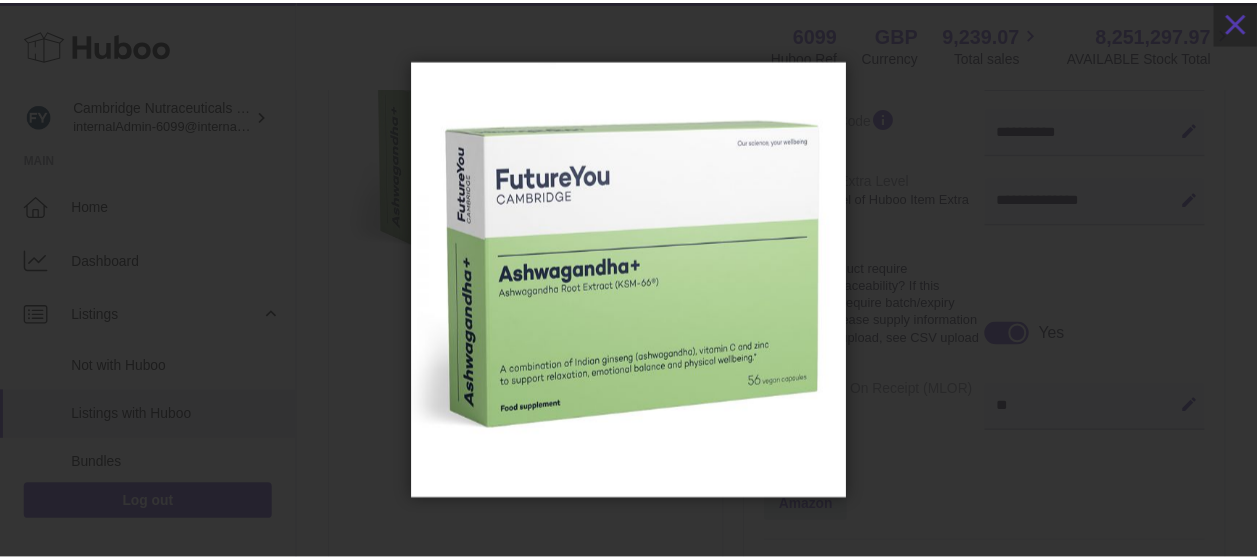 scroll, scrollTop: 918, scrollLeft: 0, axis: vertical 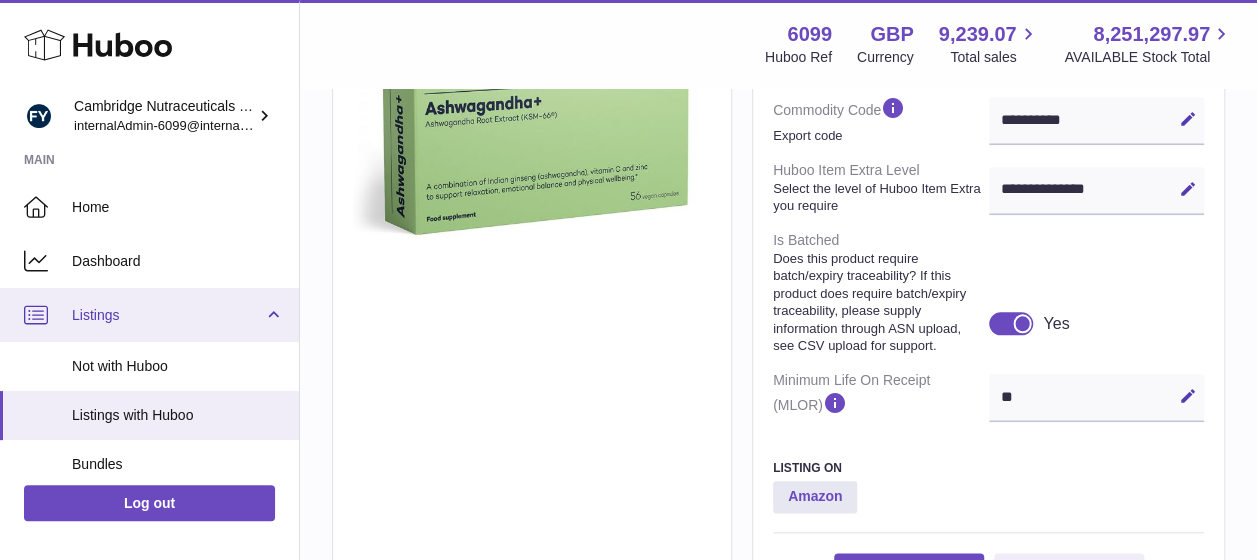 click on "Listings" at bounding box center [167, 315] 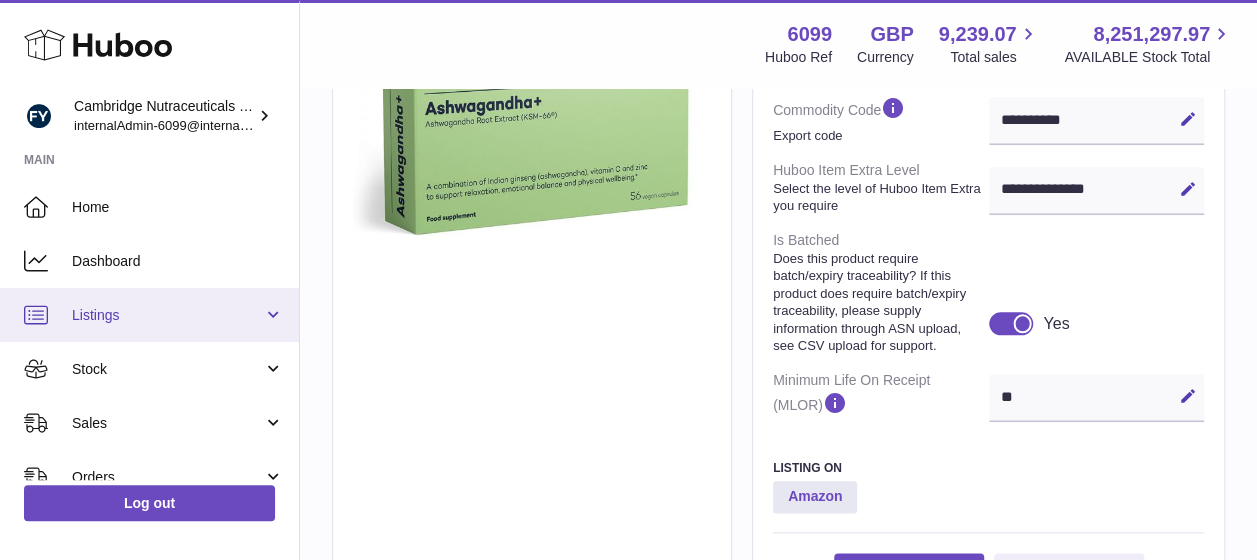 click on "Listings" at bounding box center (149, 315) 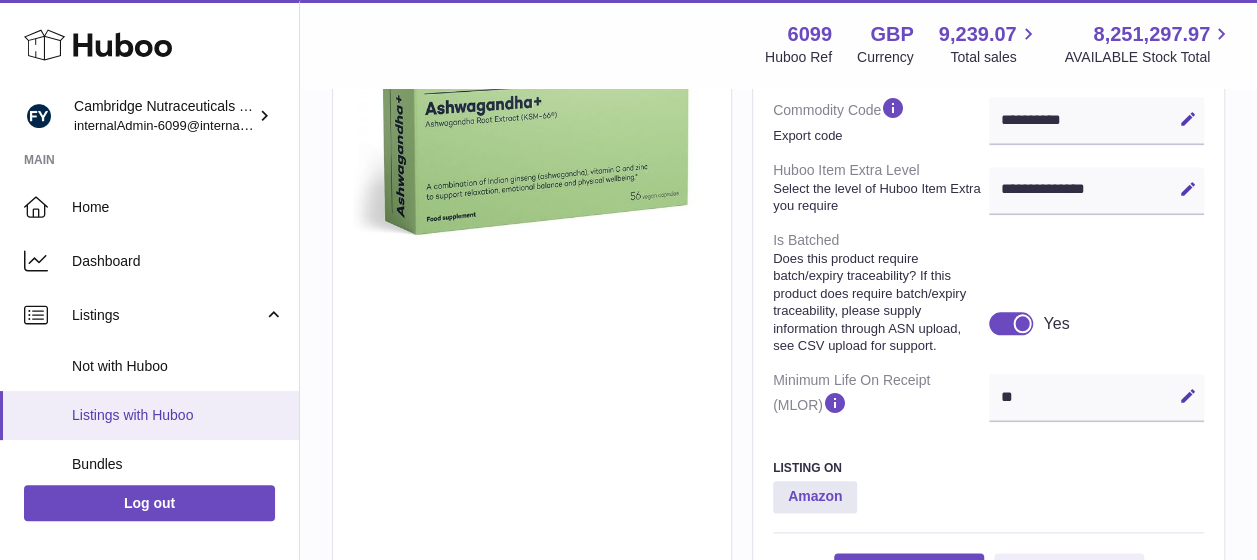 click on "Listings with Huboo" at bounding box center (178, 415) 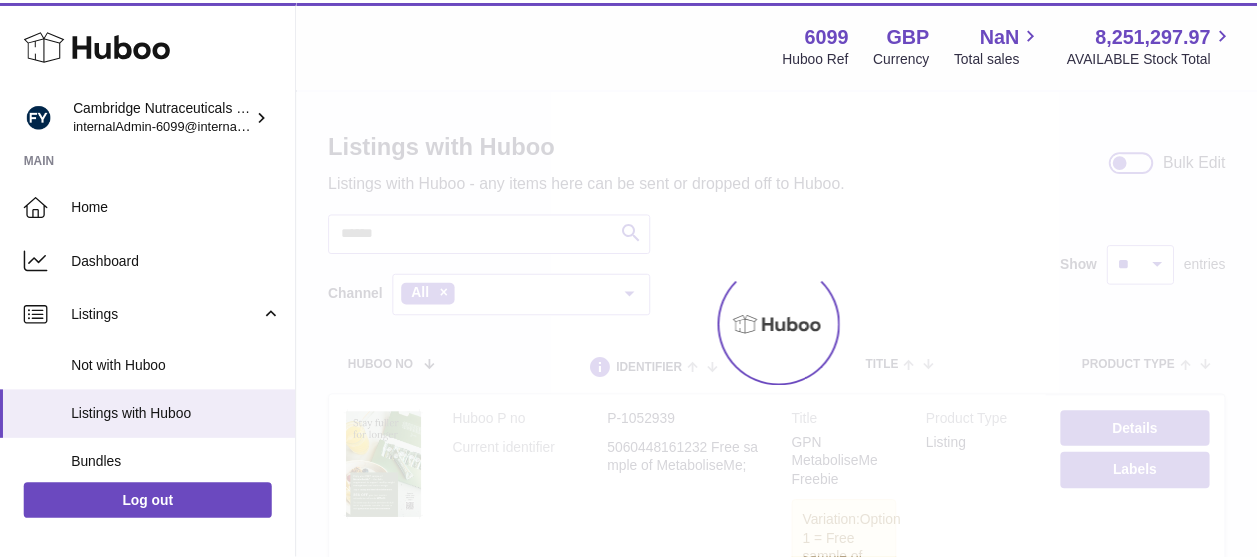 scroll, scrollTop: 0, scrollLeft: 0, axis: both 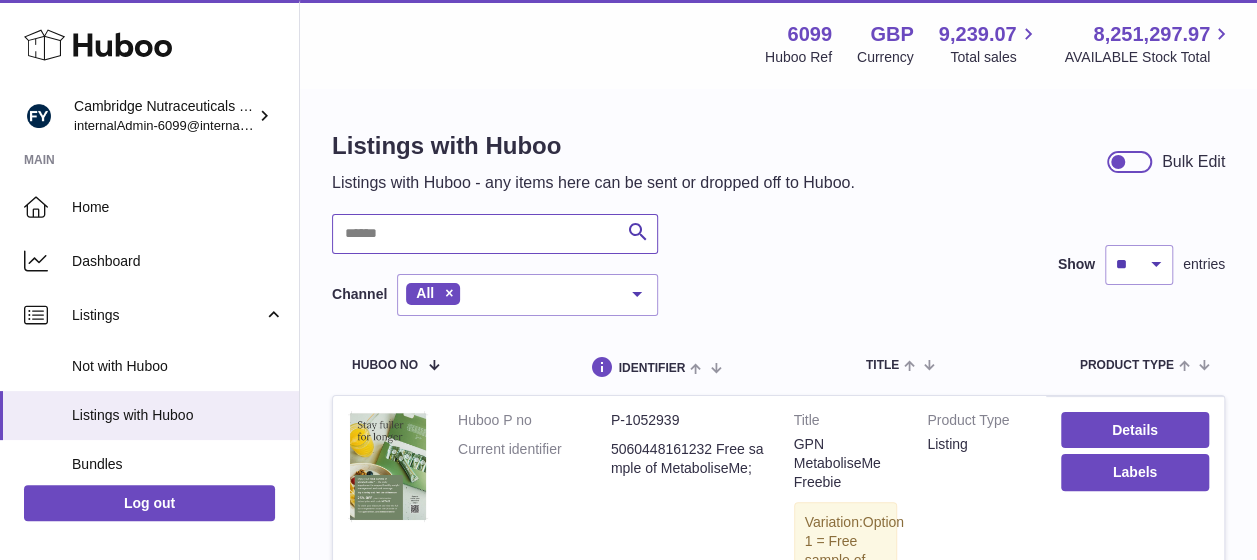 click at bounding box center (495, 234) 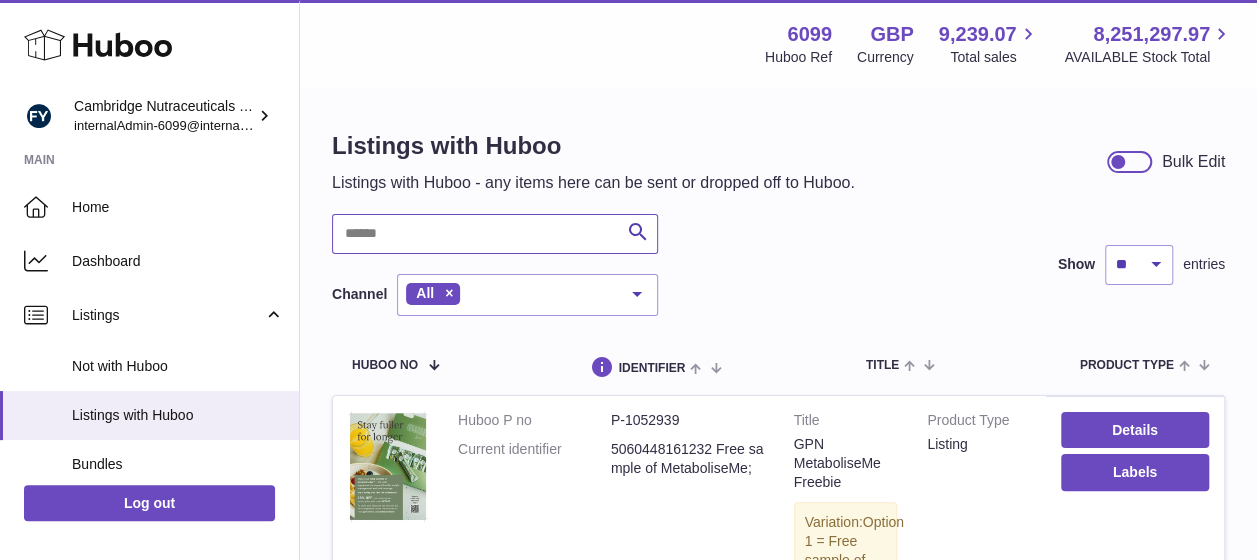 paste on "******" 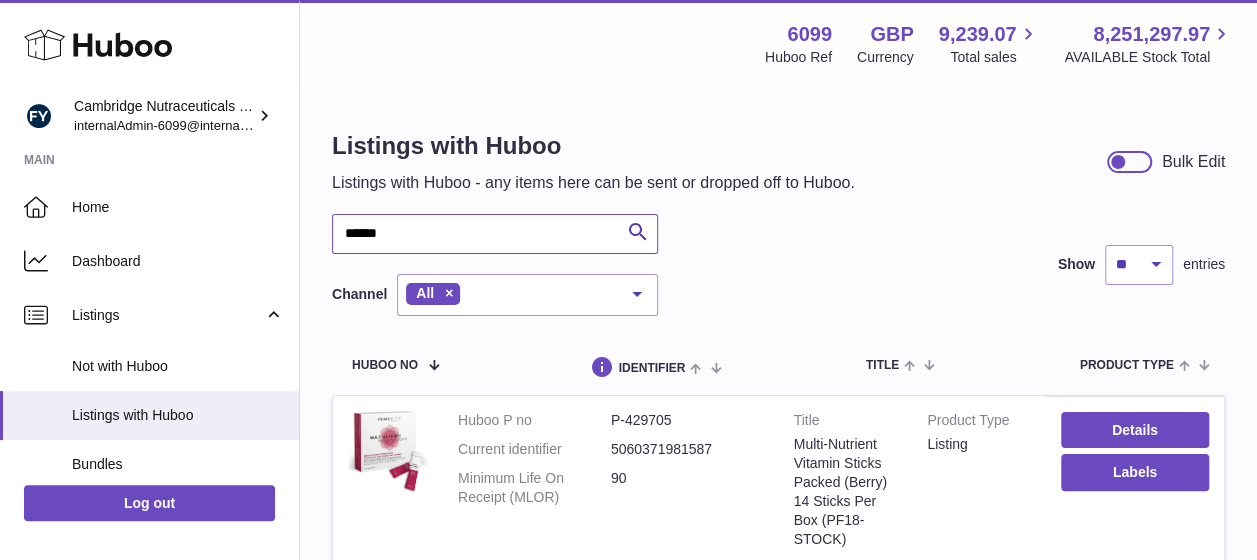 scroll, scrollTop: 256, scrollLeft: 0, axis: vertical 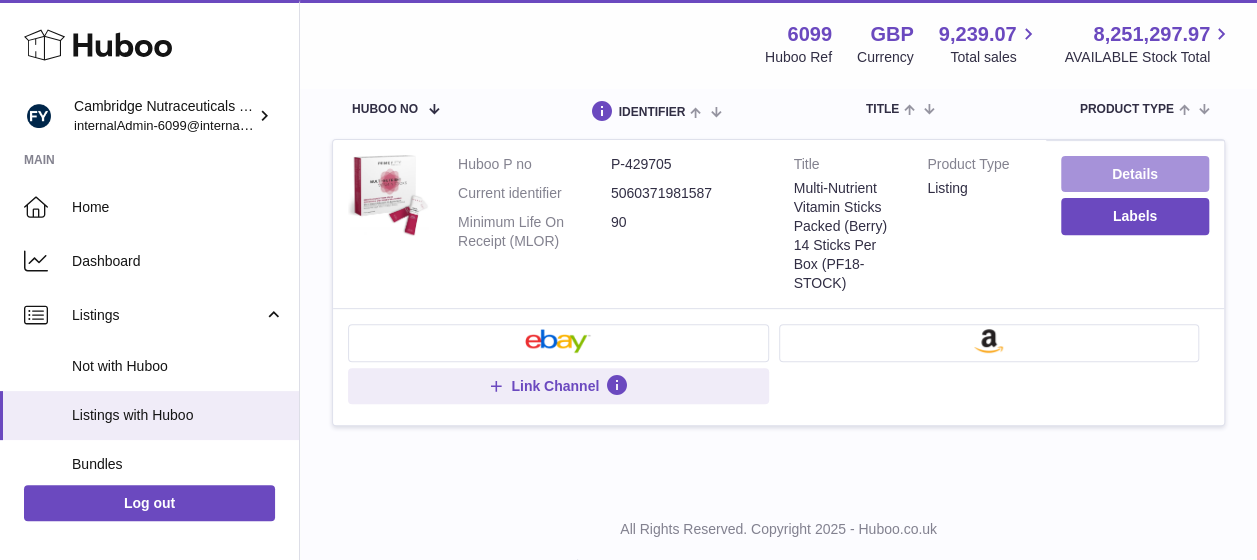 type on "******" 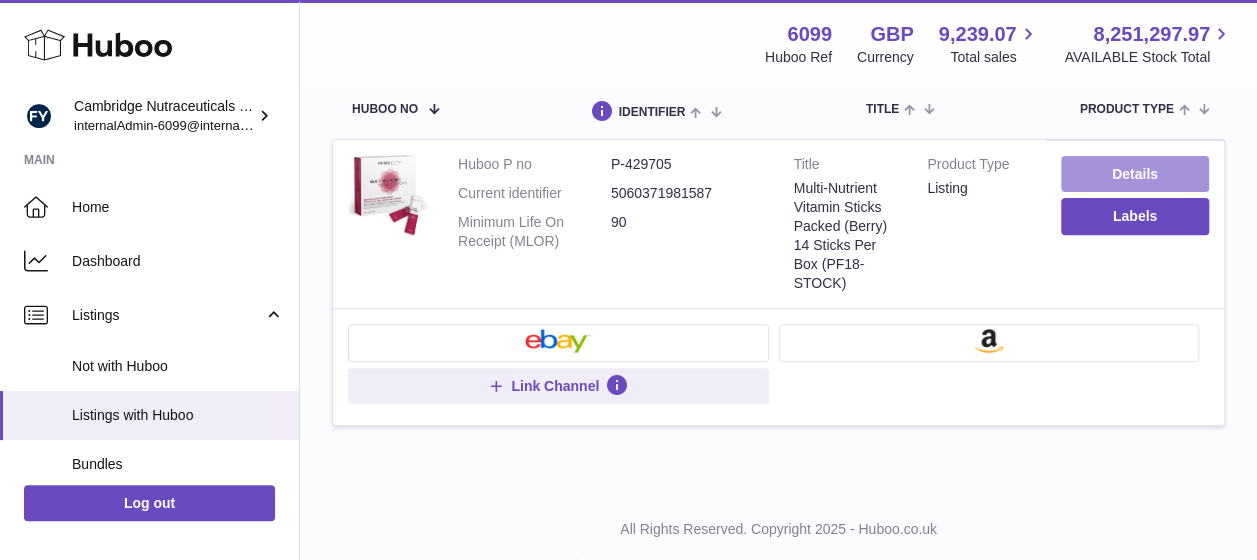 click on "Details" at bounding box center [1135, 174] 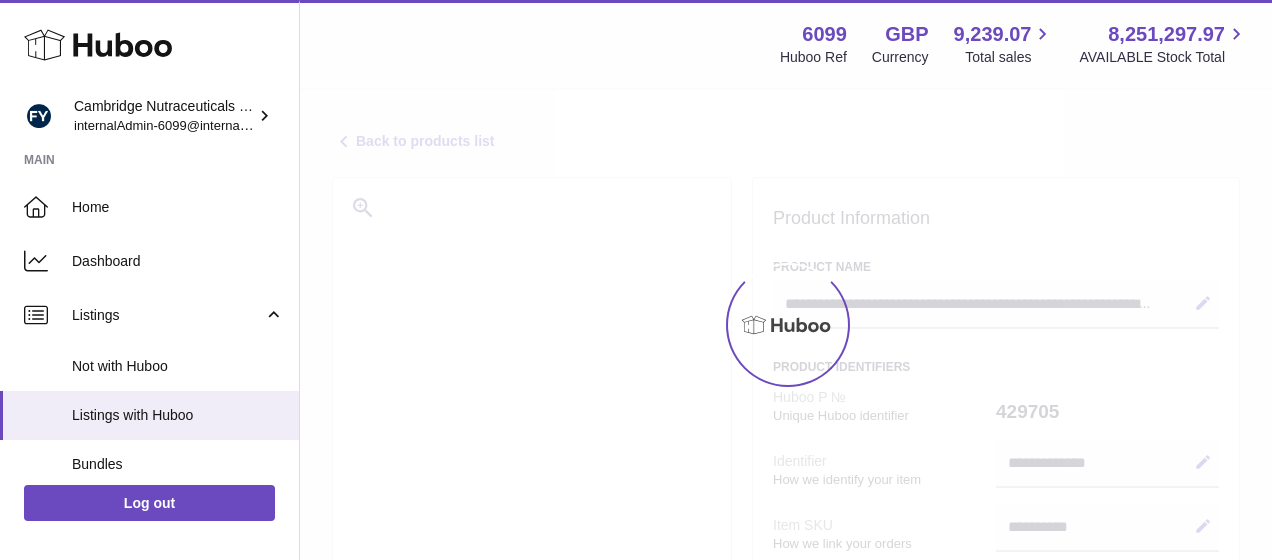 select on "***" 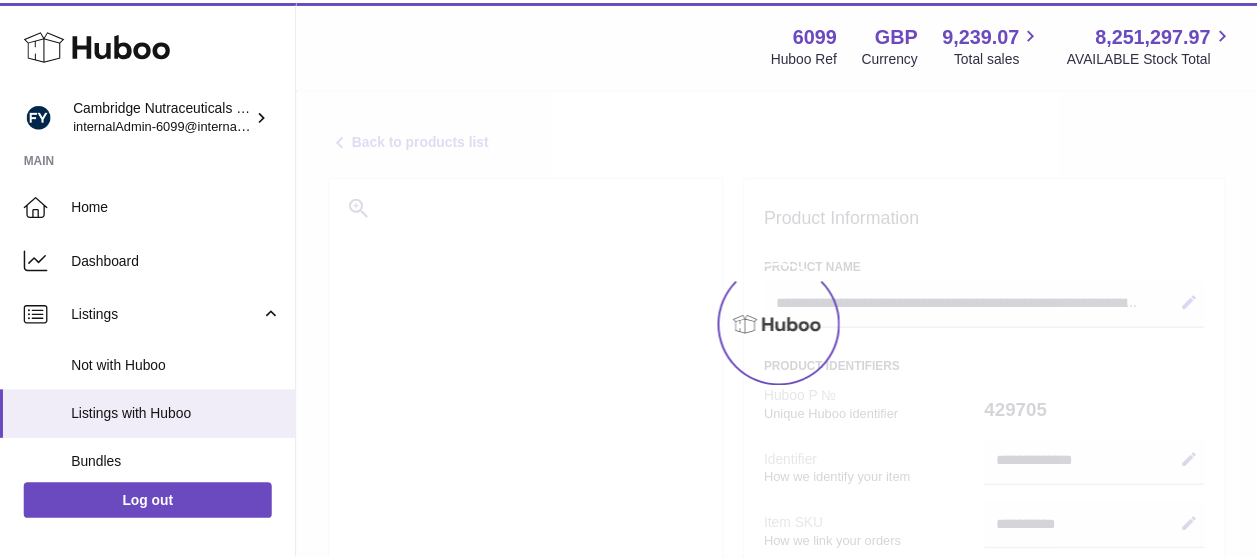 scroll, scrollTop: 0, scrollLeft: 0, axis: both 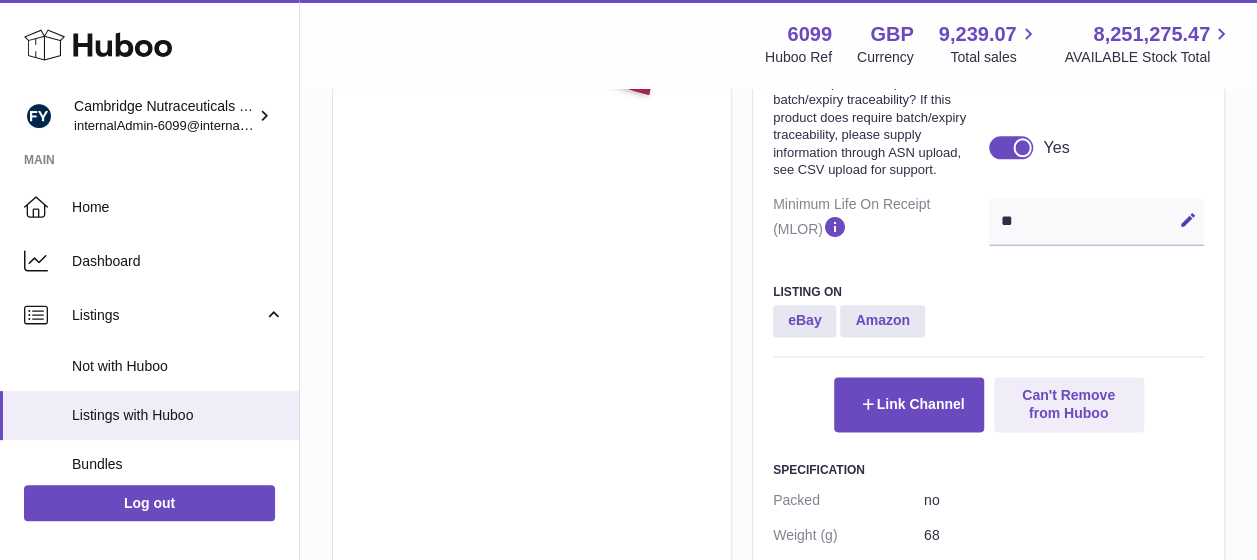 click at bounding box center (1022, 147) 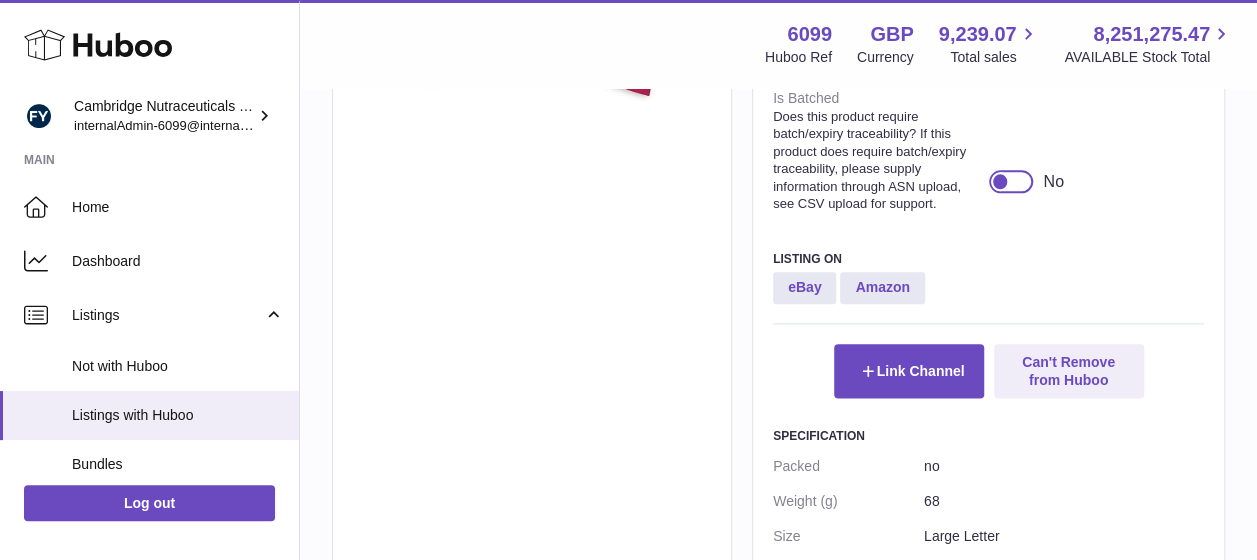 click at bounding box center [1011, 181] 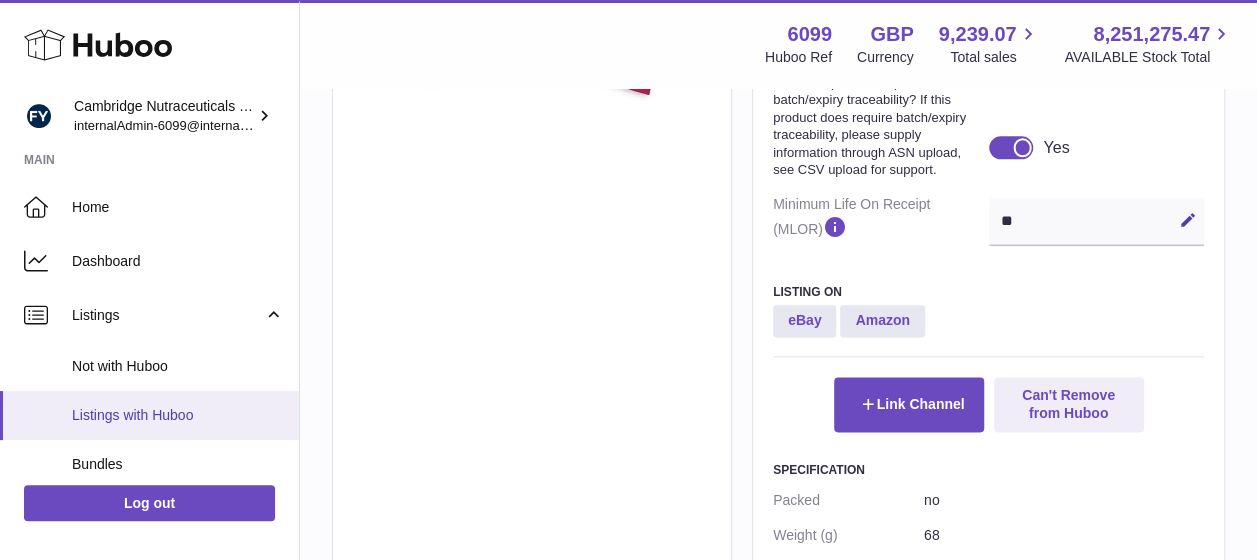 click on "Listings with Huboo" at bounding box center [178, 415] 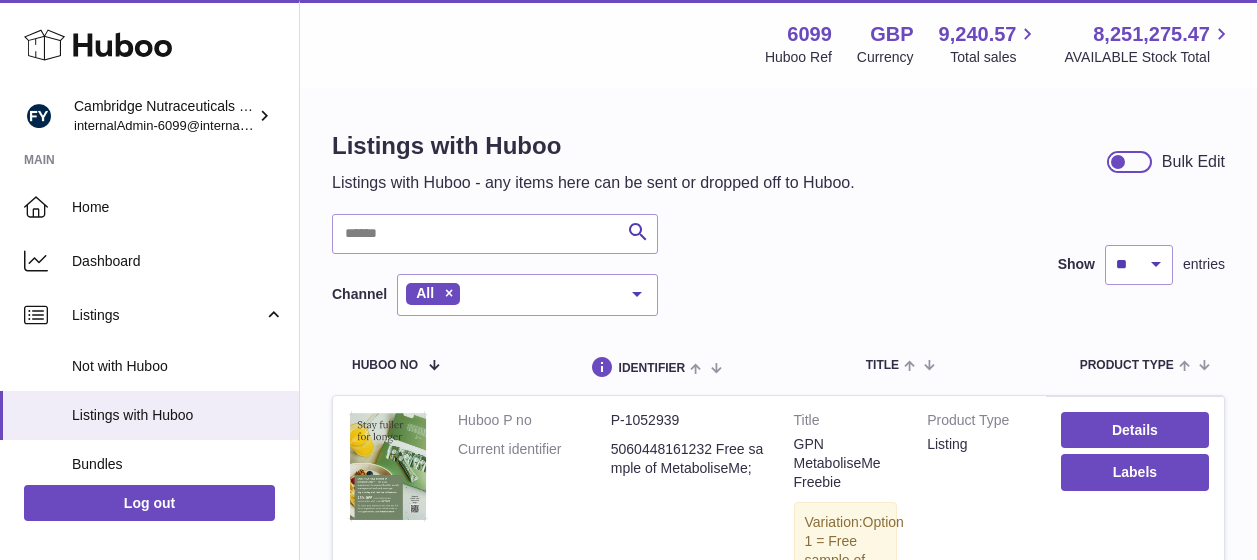 scroll, scrollTop: 0, scrollLeft: 0, axis: both 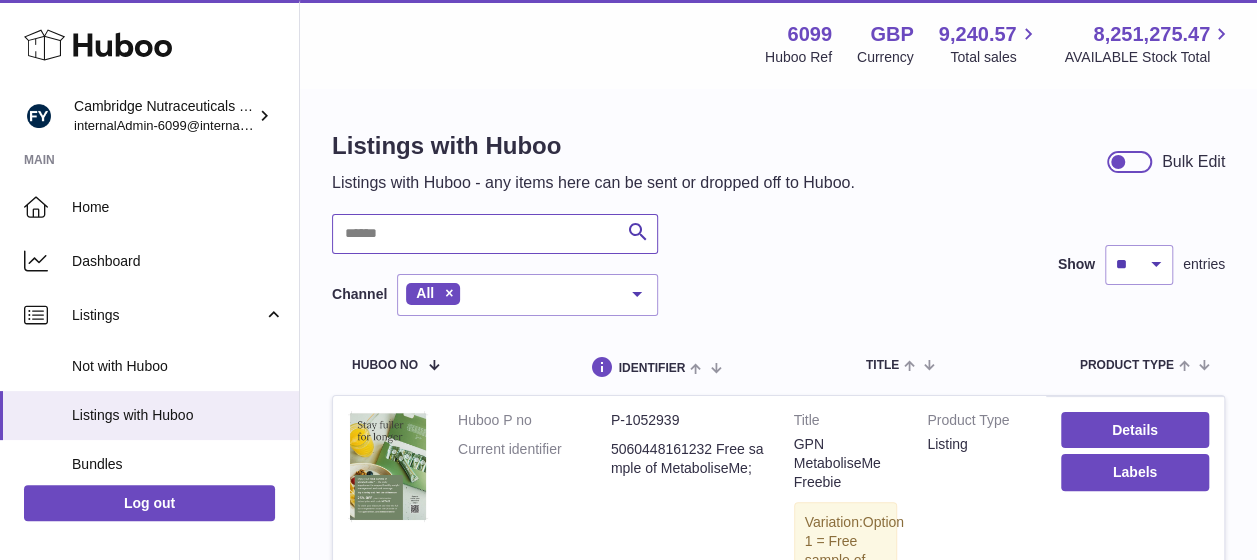 click at bounding box center [495, 234] 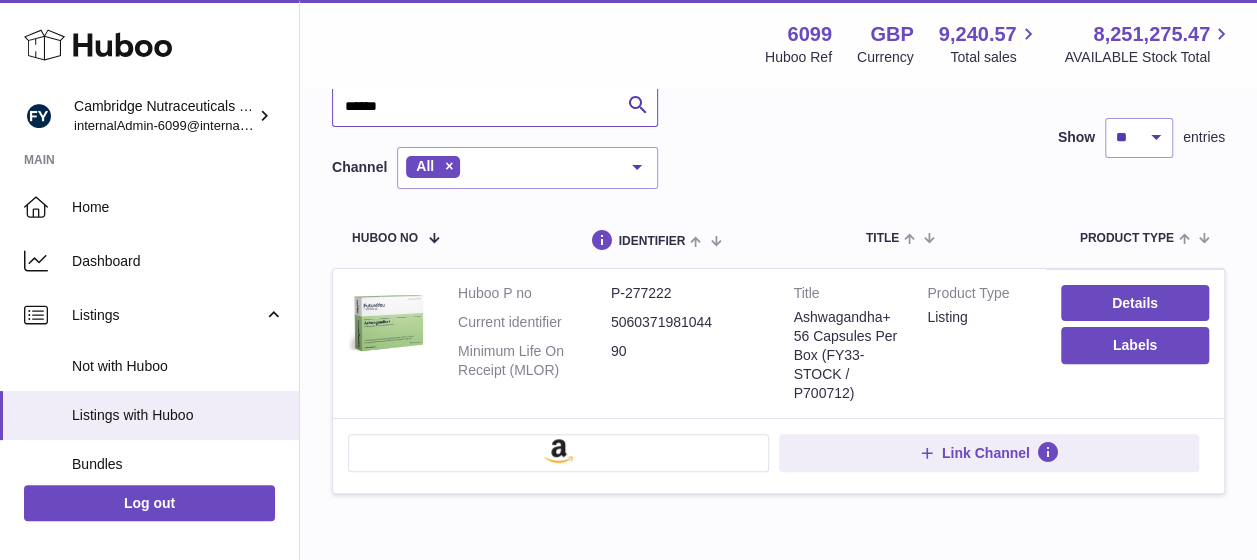 scroll, scrollTop: 128, scrollLeft: 0, axis: vertical 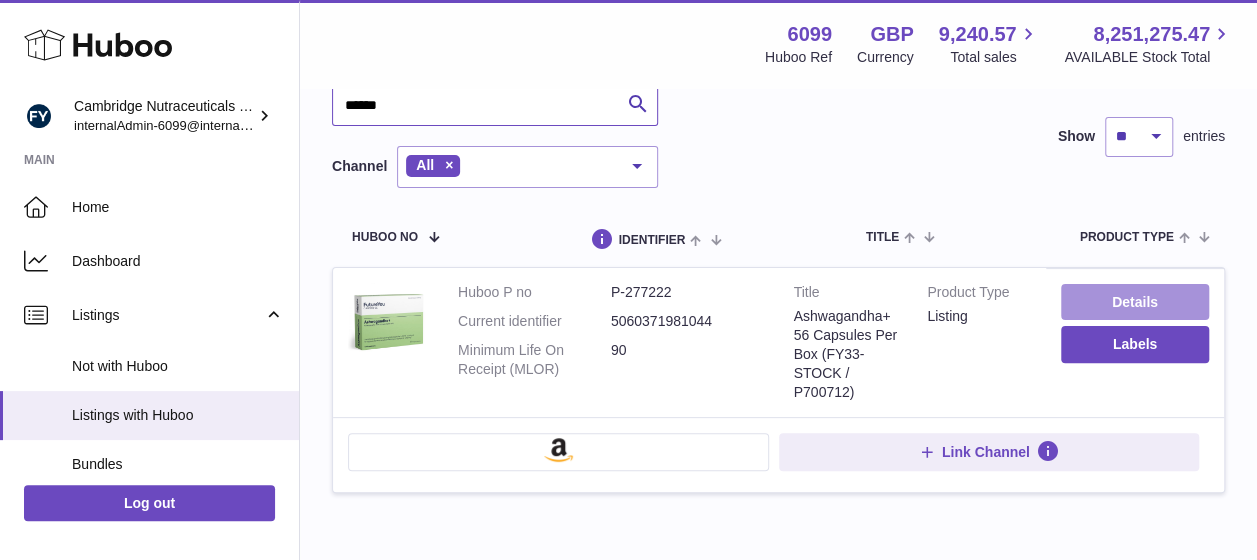 type on "******" 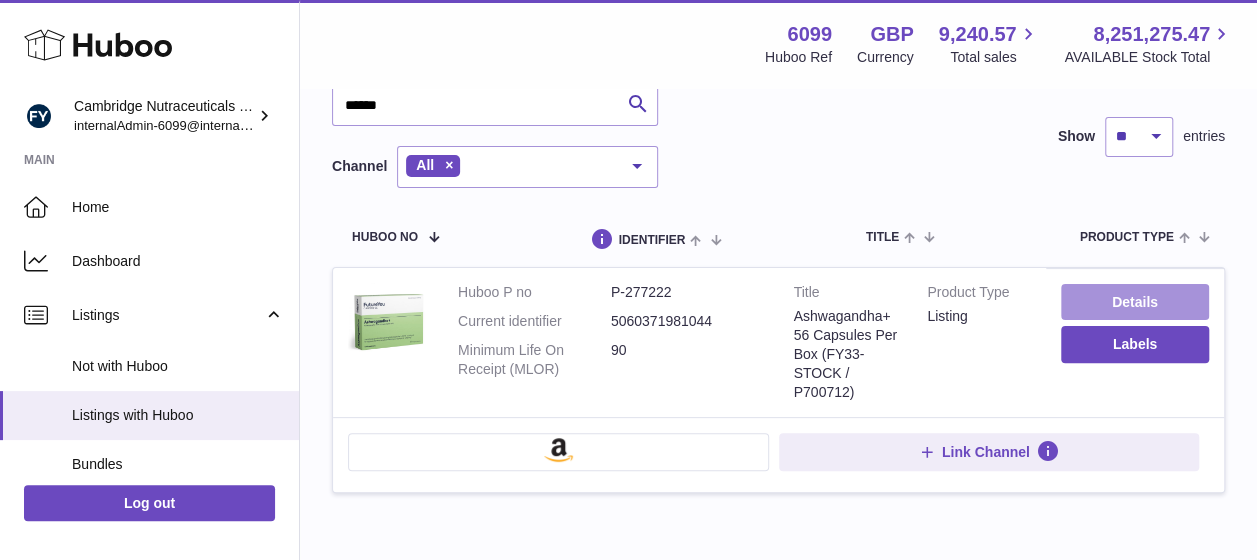 click on "Details" at bounding box center [1135, 302] 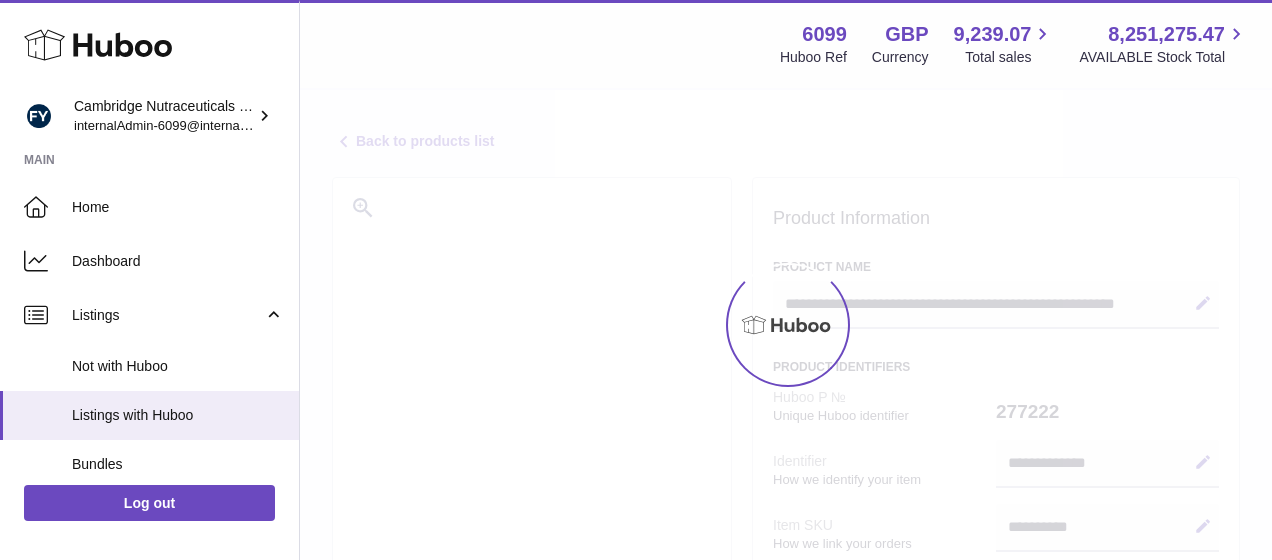 select on "***" 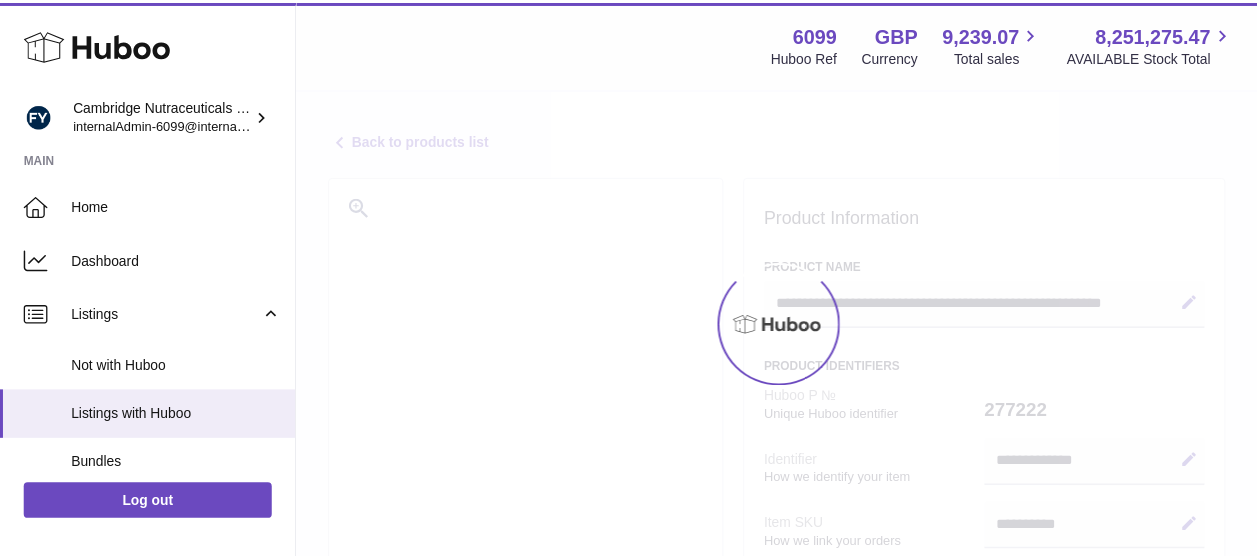 scroll, scrollTop: 0, scrollLeft: 0, axis: both 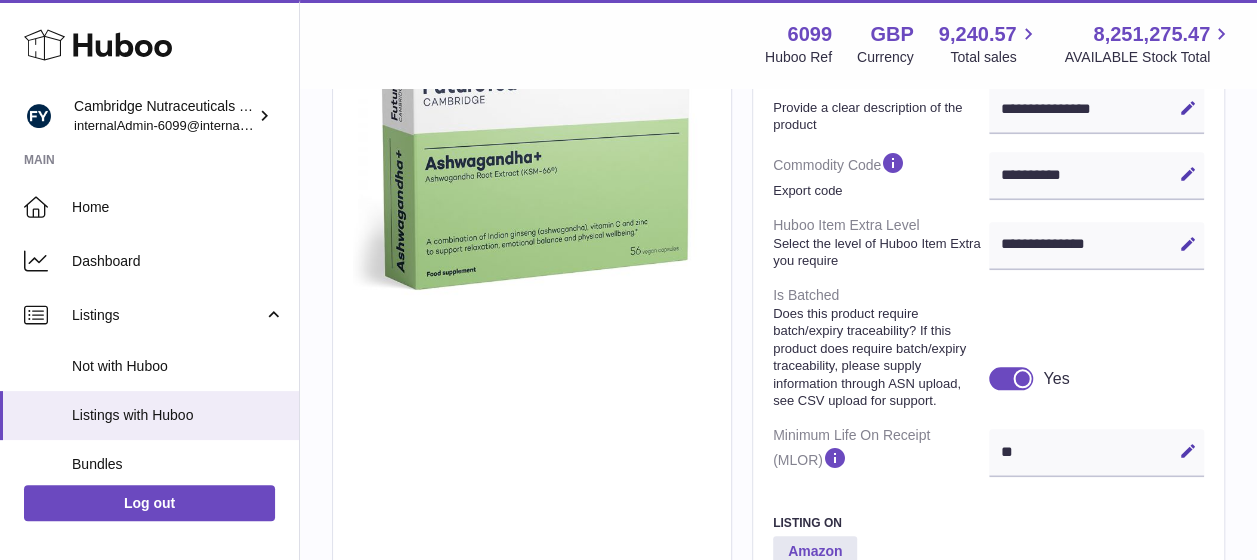 click at bounding box center [1022, 378] 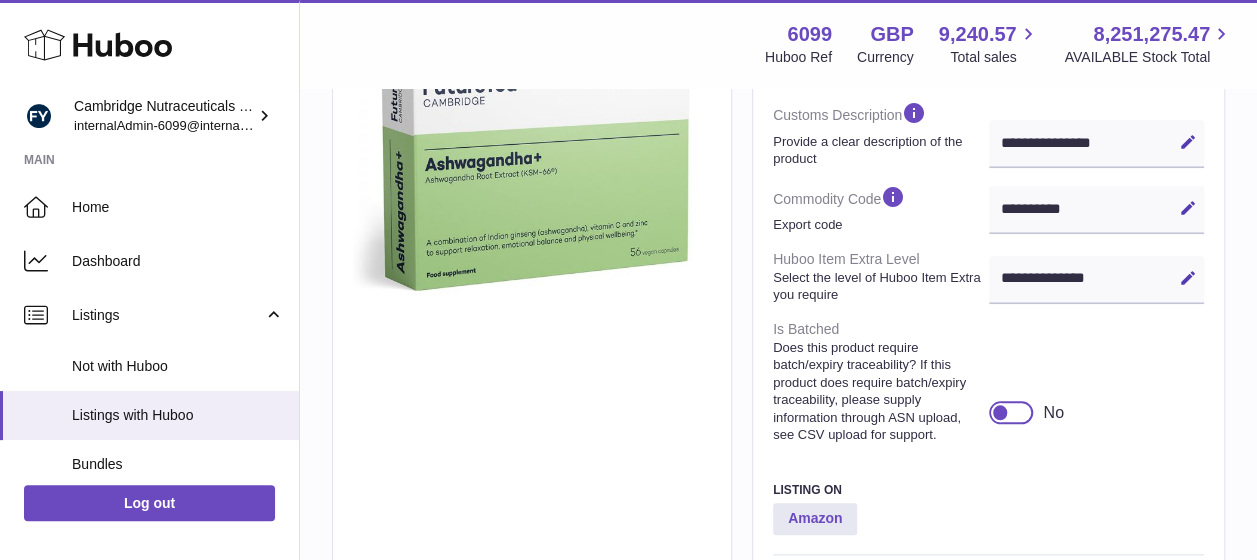 click at bounding box center (1011, 412) 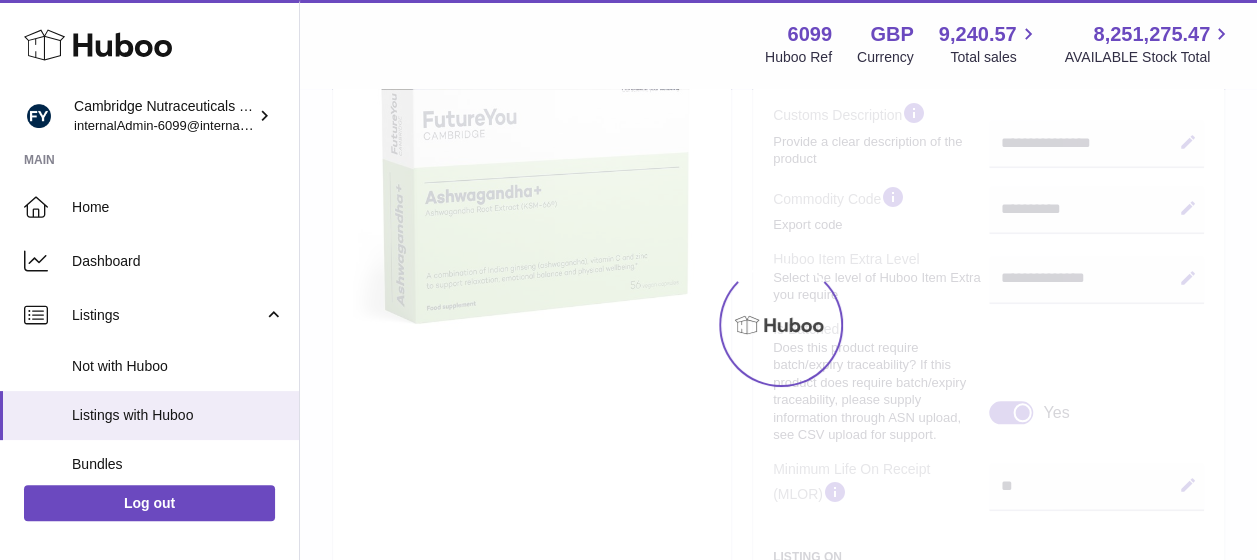 scroll, scrollTop: 863, scrollLeft: 0, axis: vertical 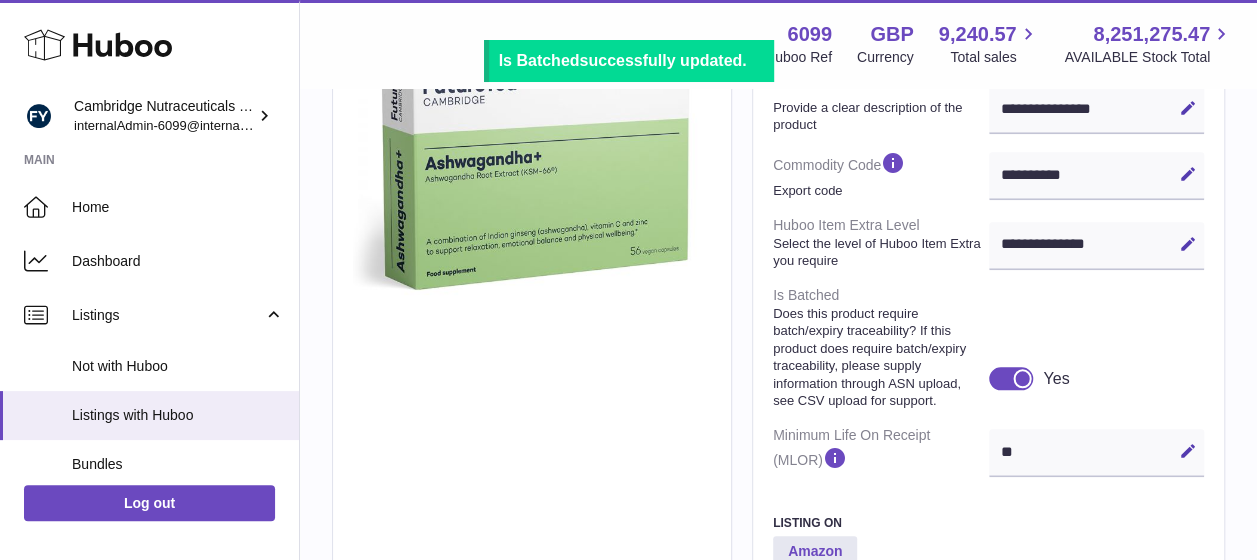 click on "**********" at bounding box center [988, 1] 